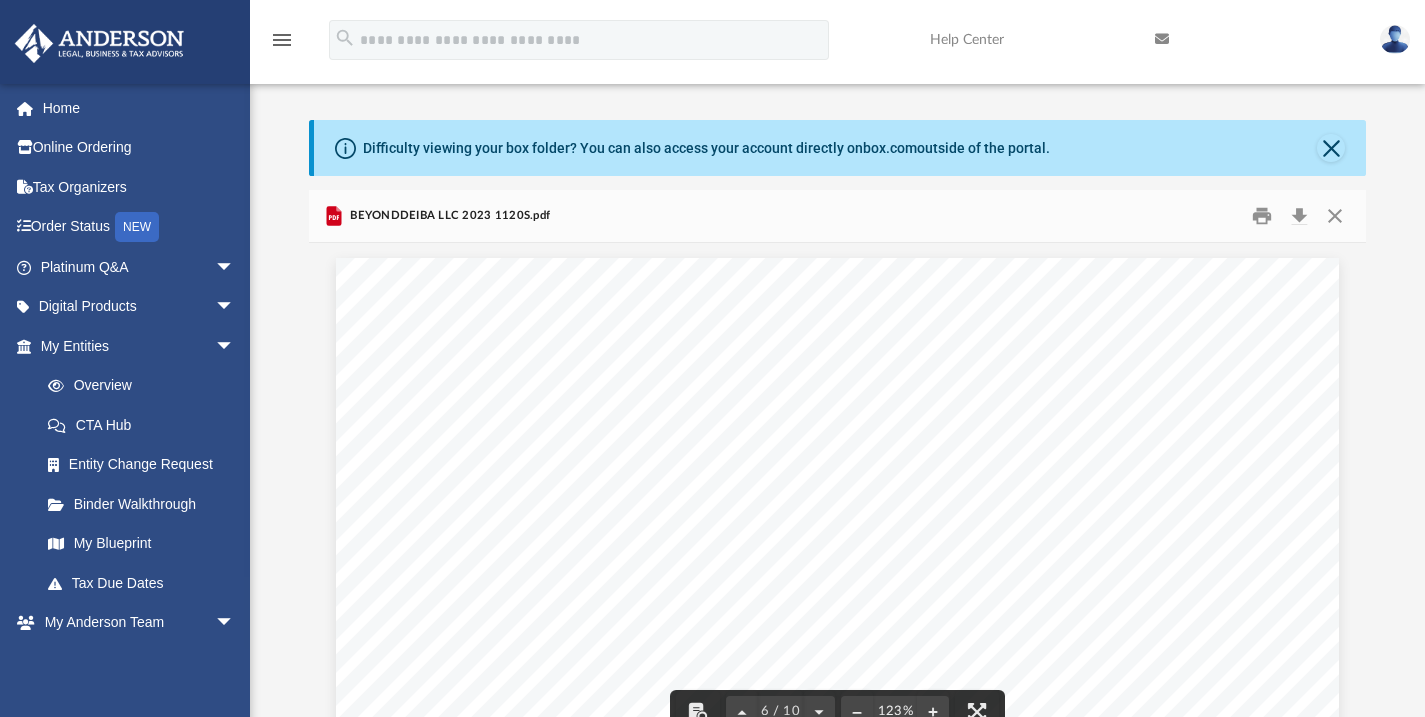 scroll, scrollTop: 0, scrollLeft: 0, axis: both 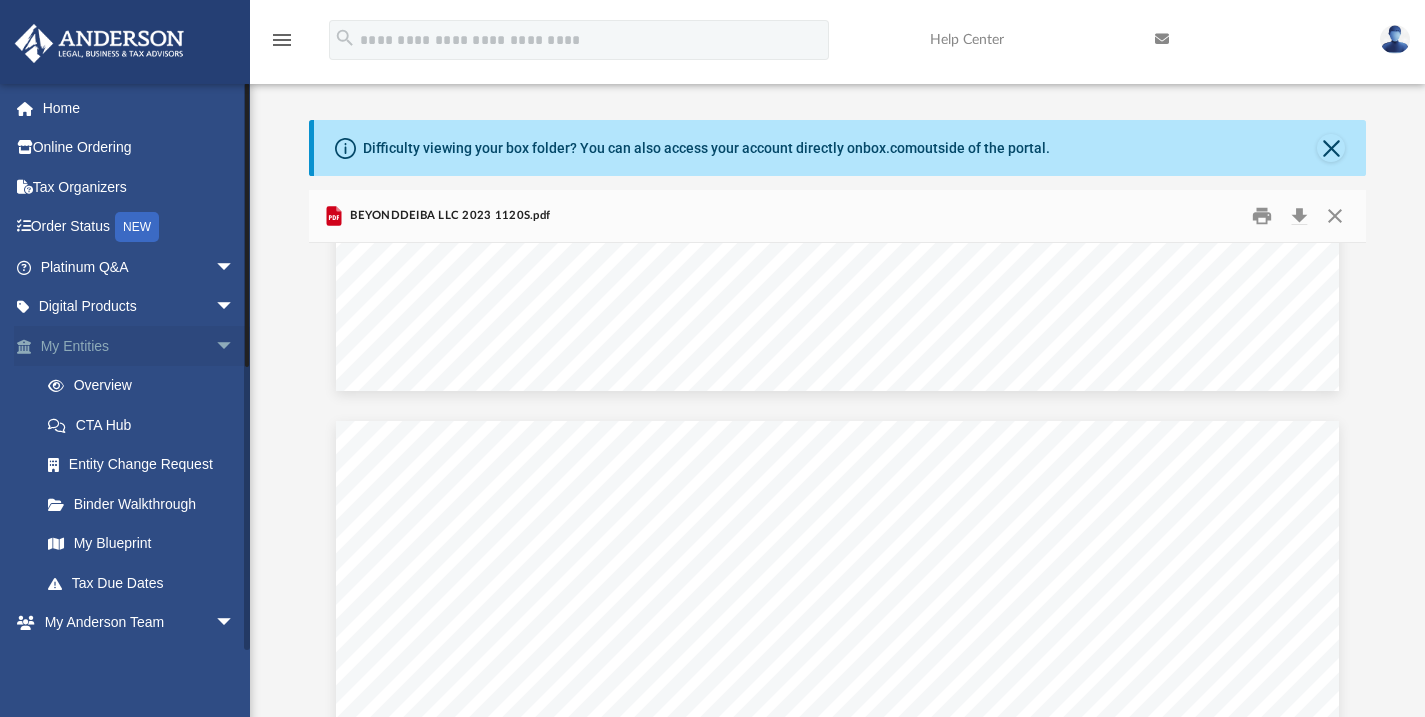 click on "arrow_drop_down" at bounding box center [235, 346] 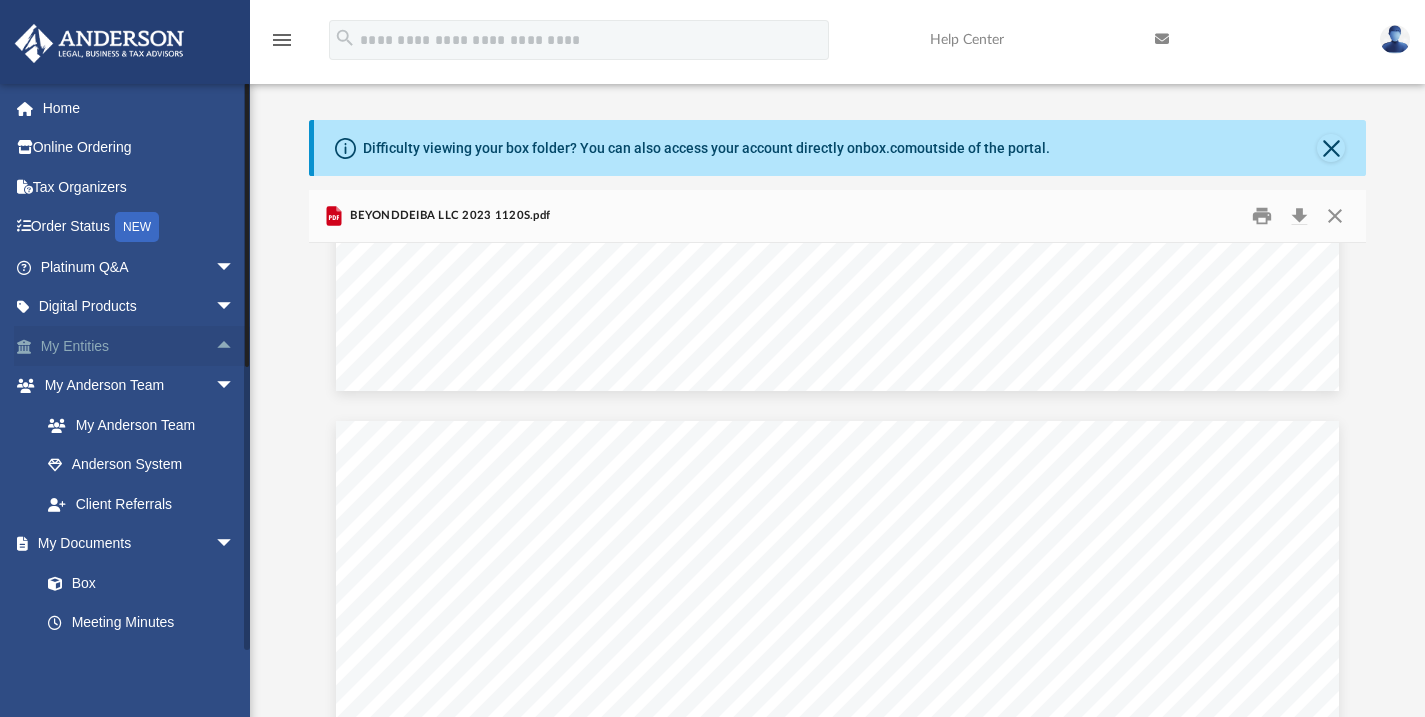 click on "arrow_drop_up" at bounding box center [235, 346] 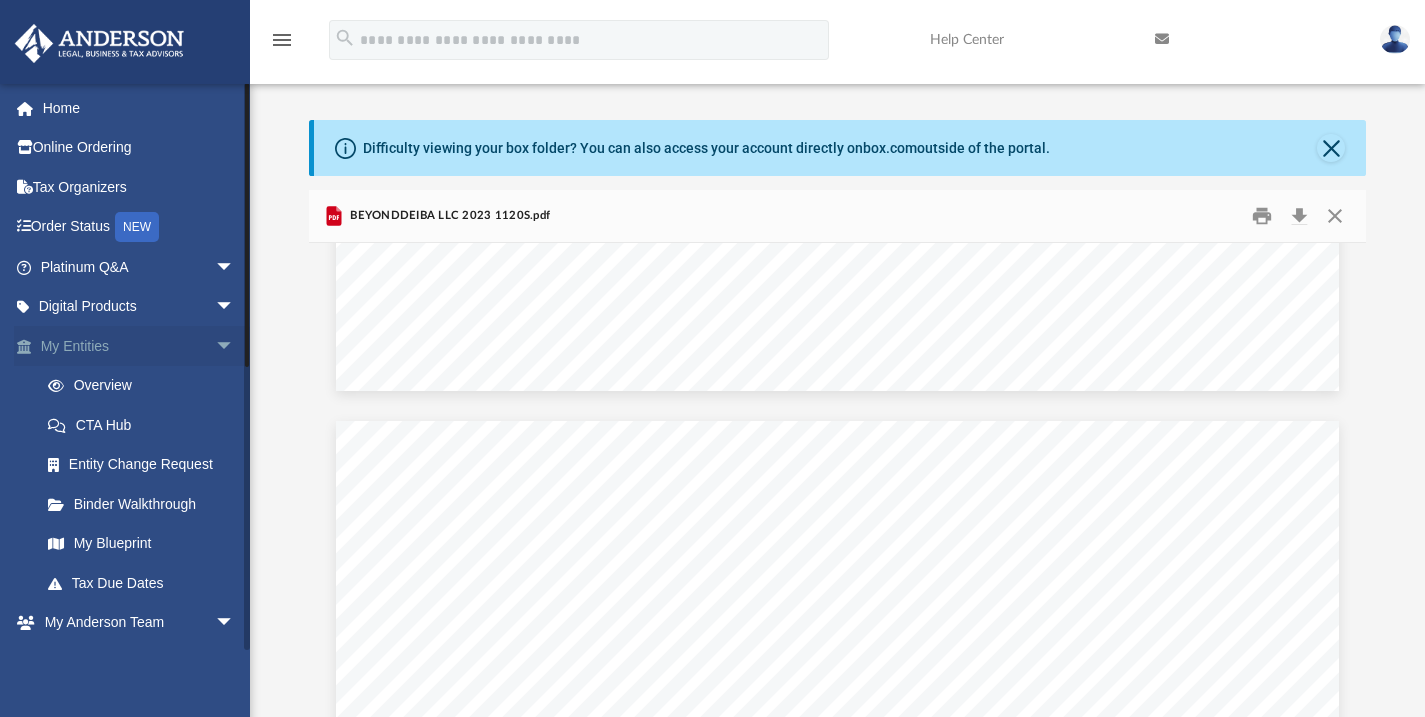 click on "My Entities arrow_drop_down" at bounding box center (139, 346) 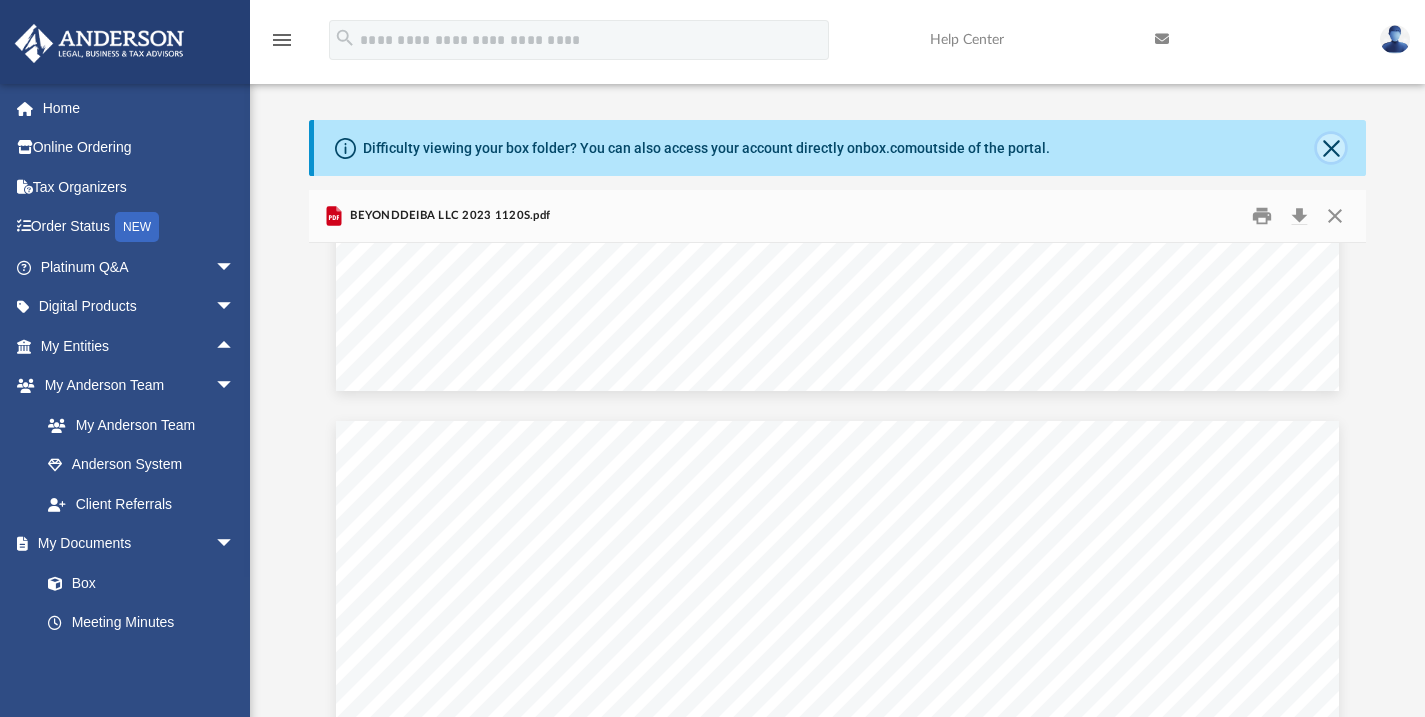 click 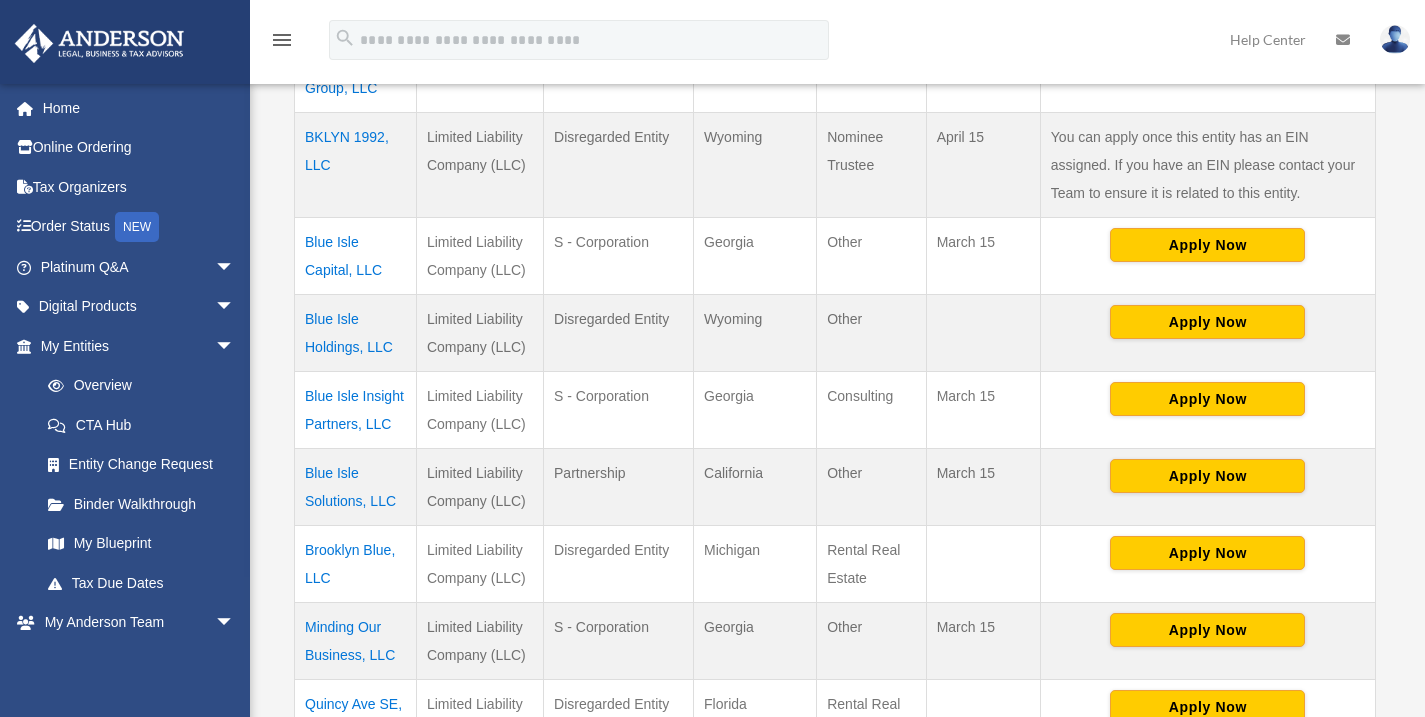 scroll, scrollTop: 666, scrollLeft: 0, axis: vertical 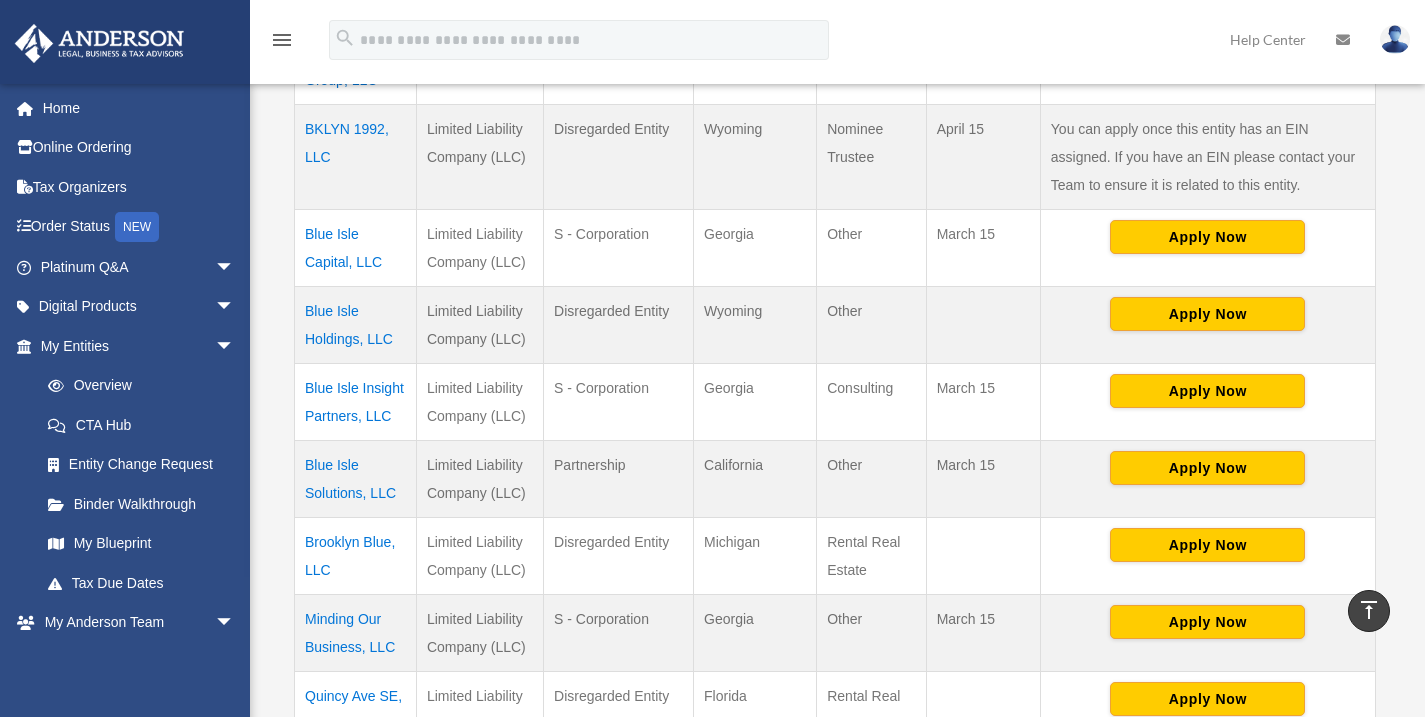 click on "Blue Isle Insight Partners, LLC" at bounding box center (356, 402) 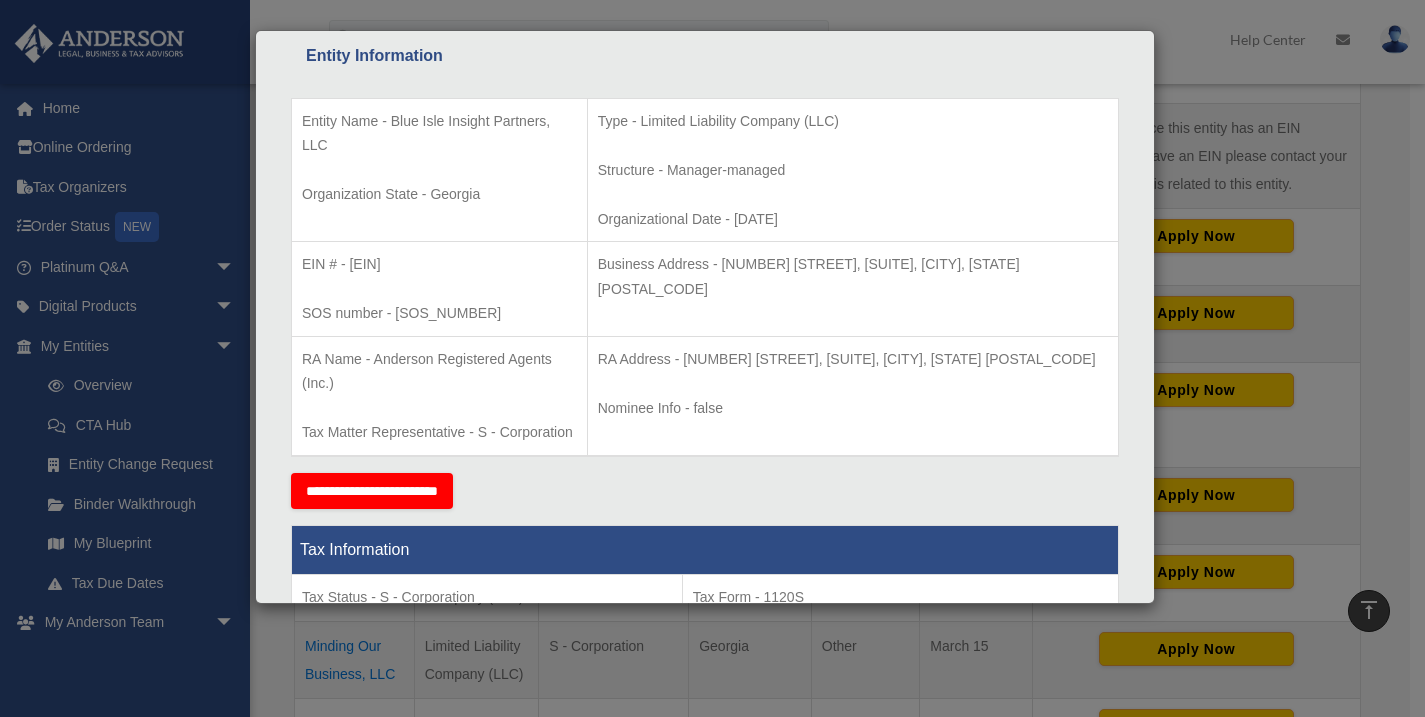 scroll, scrollTop: 372, scrollLeft: 0, axis: vertical 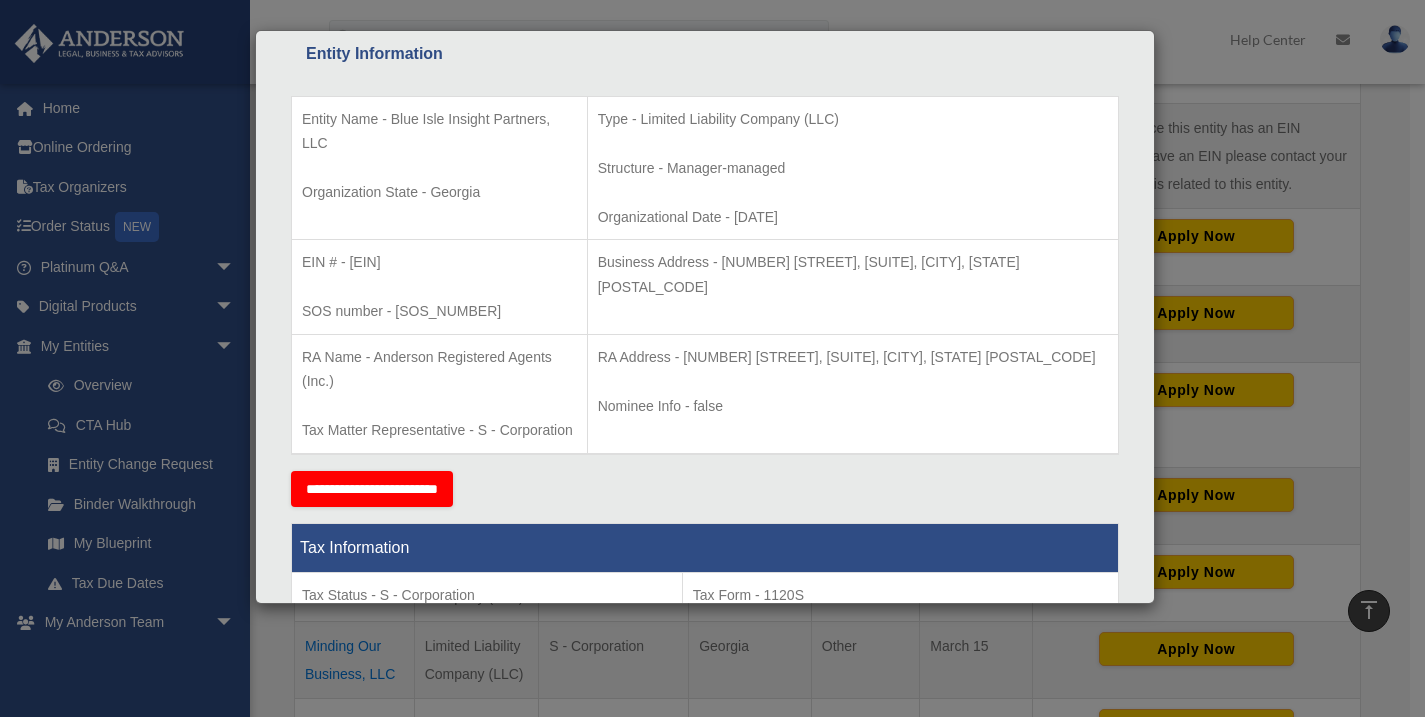 drag, startPoint x: 433, startPoint y: 262, endPoint x: 349, endPoint y: 263, distance: 84.00595 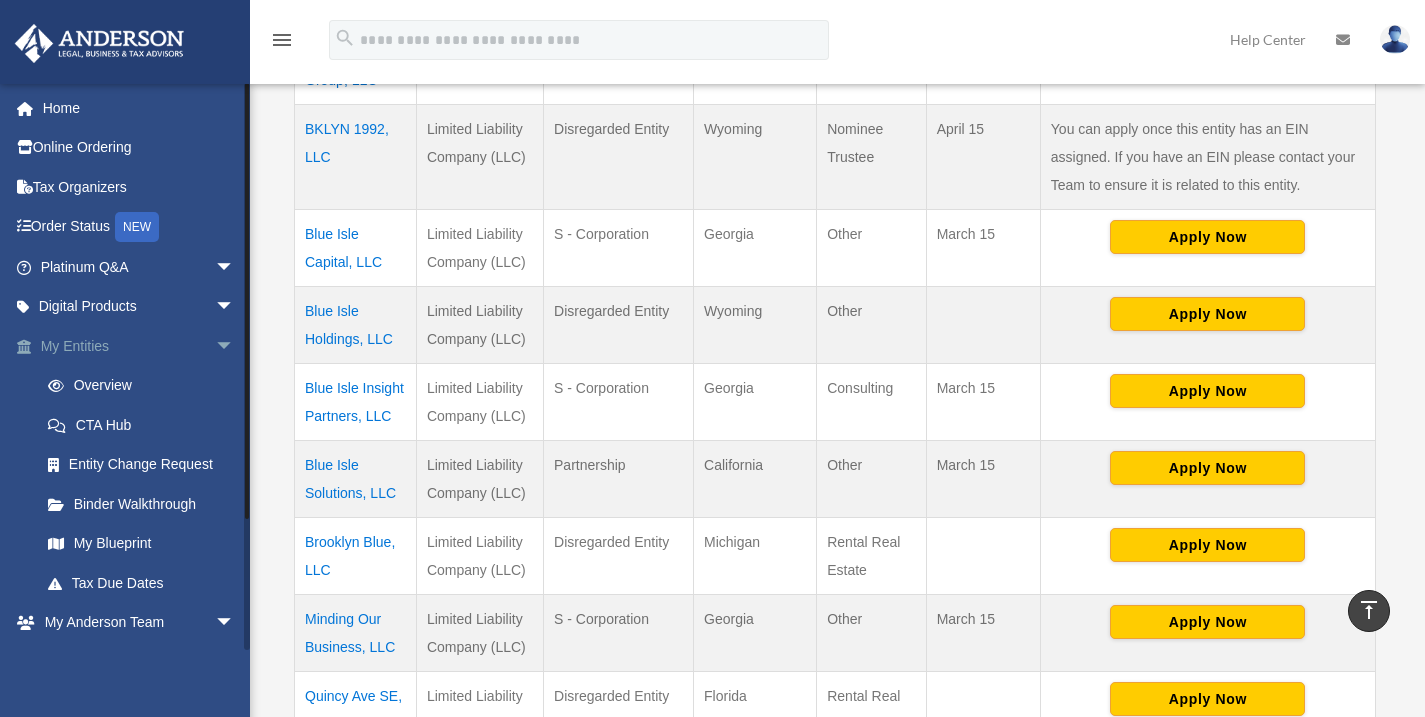 click on "arrow_drop_down" at bounding box center (235, 346) 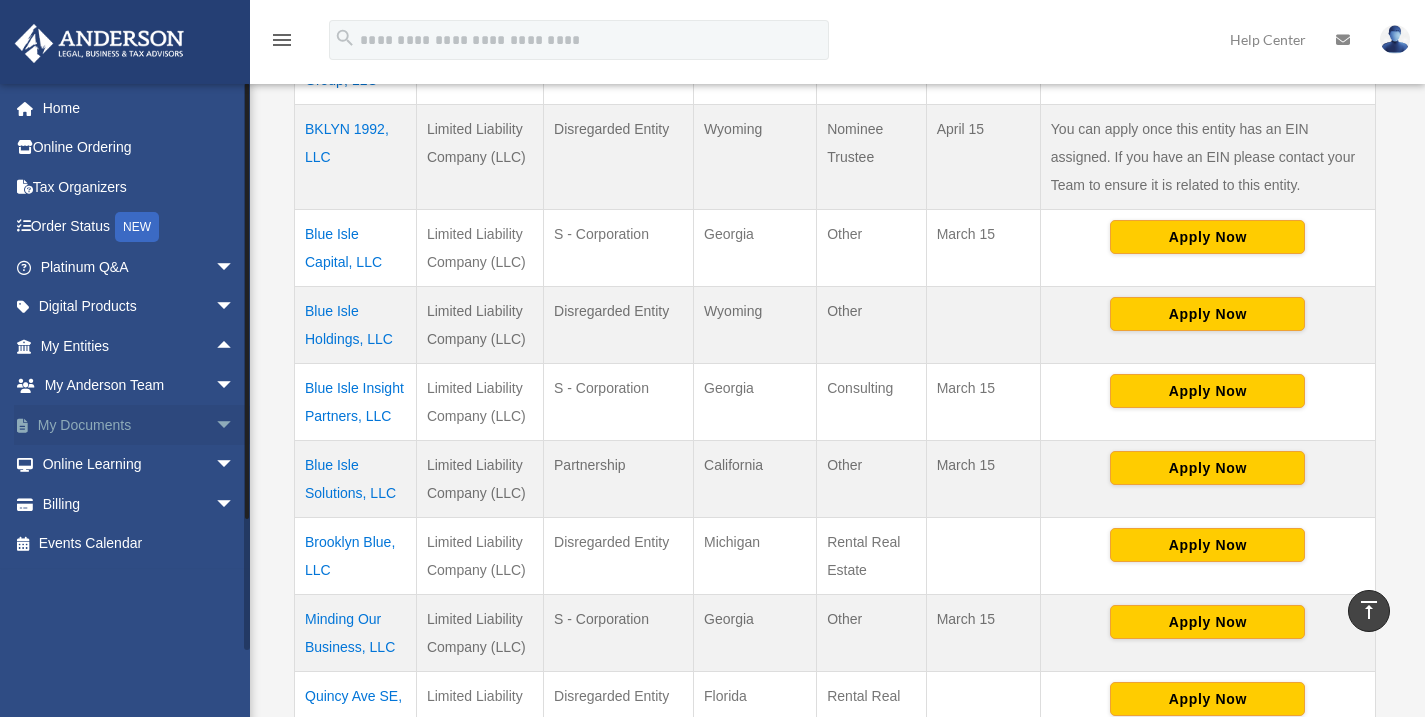 click on "arrow_drop_down" at bounding box center [235, 425] 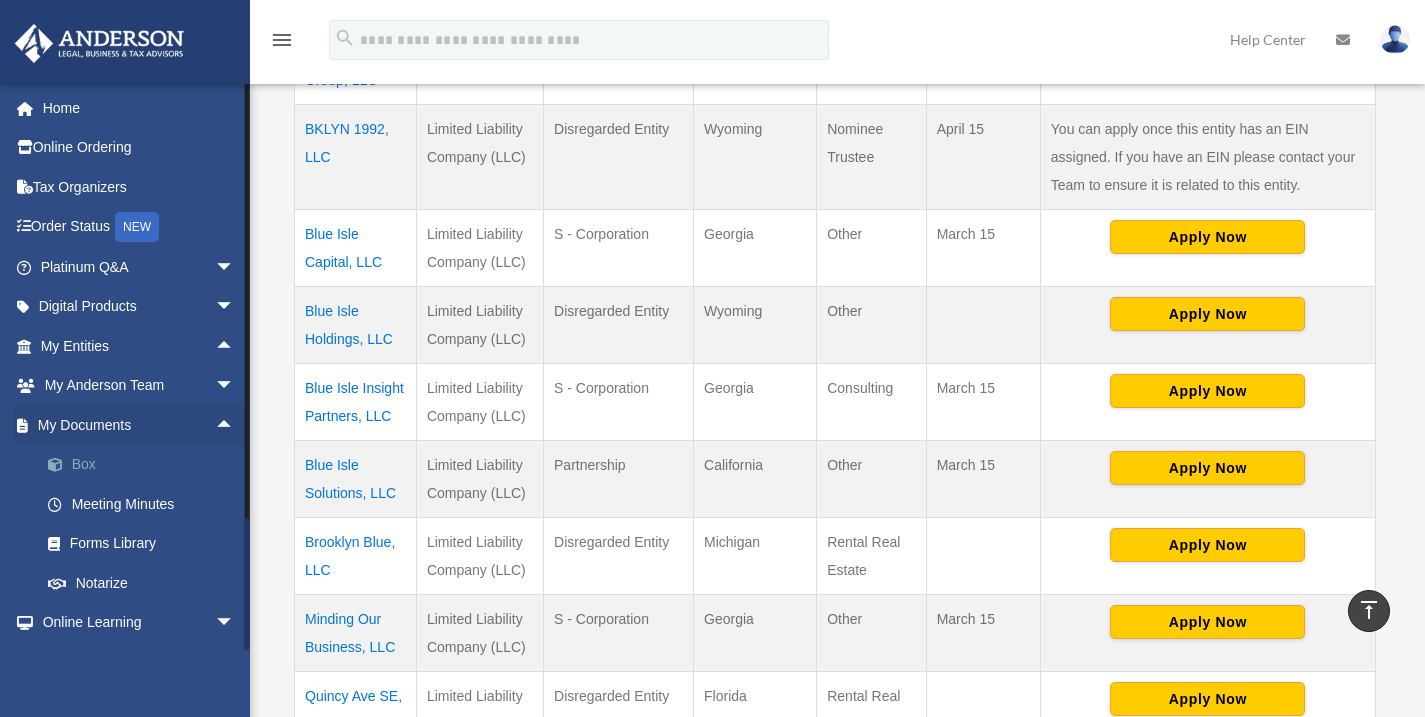 click on "Box" at bounding box center (146, 465) 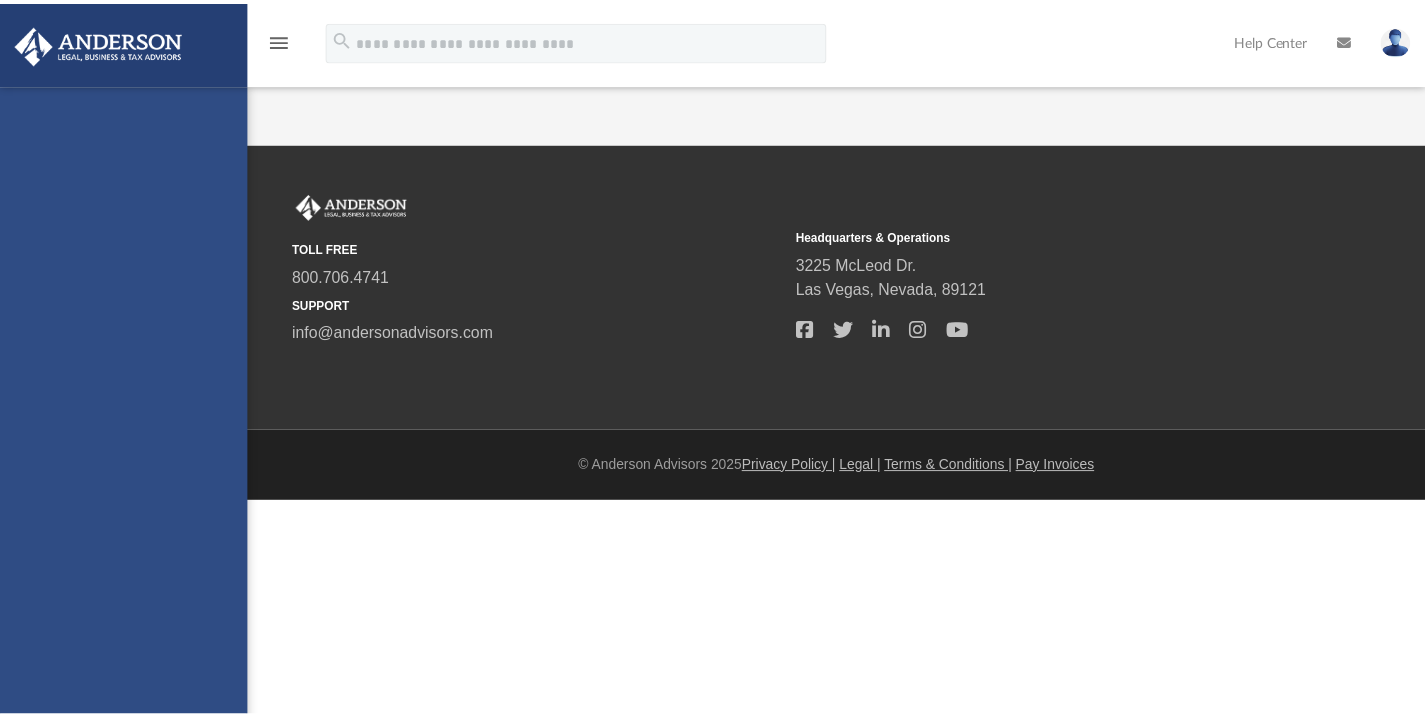 scroll, scrollTop: 0, scrollLeft: 0, axis: both 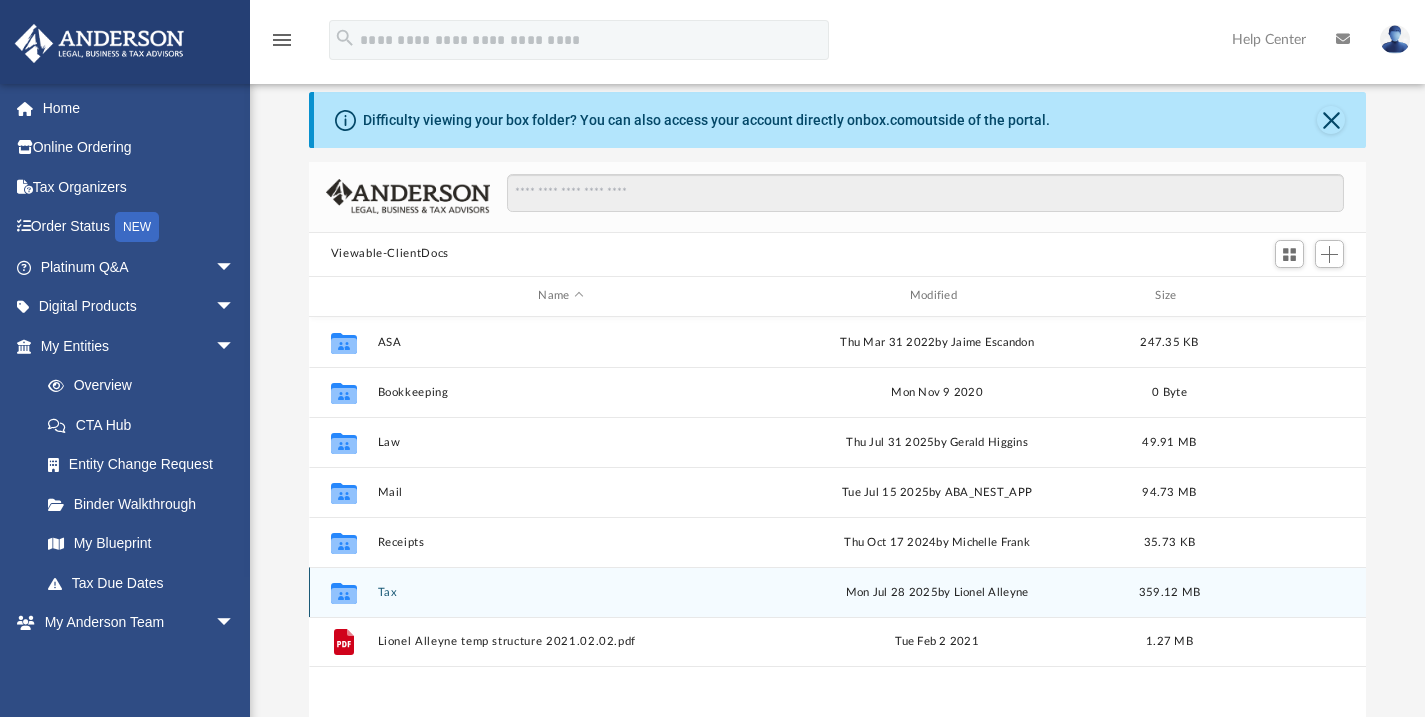 click on "Tax" at bounding box center (560, 591) 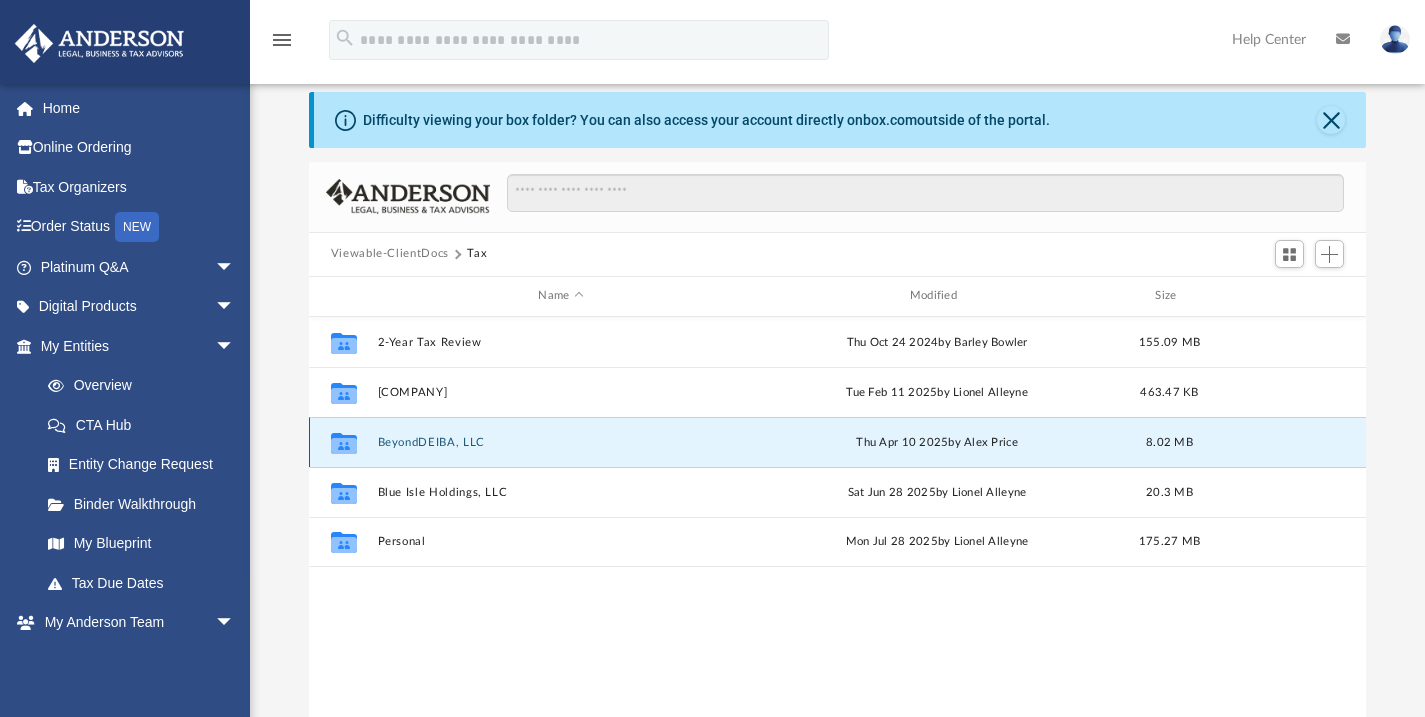 click on "BeyondDEIBA, LLC" at bounding box center (560, 441) 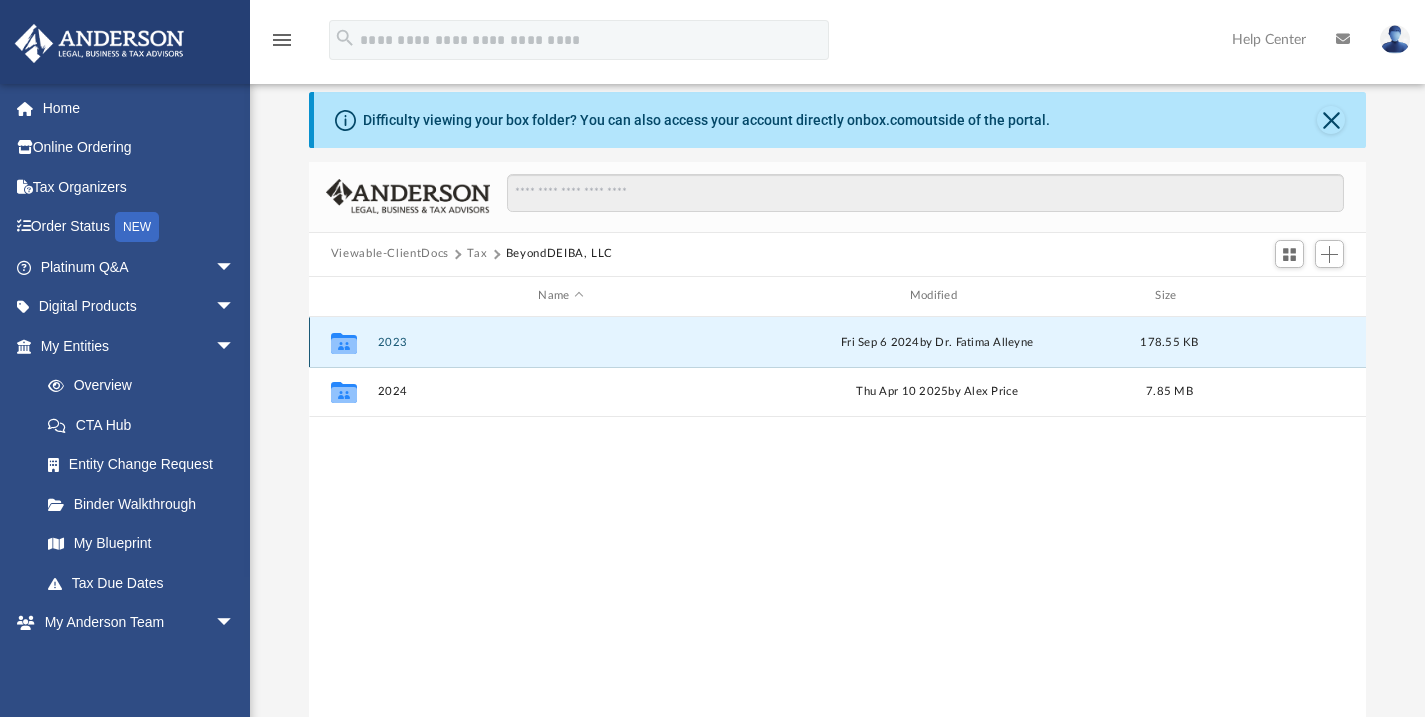 click on "2023" at bounding box center [560, 341] 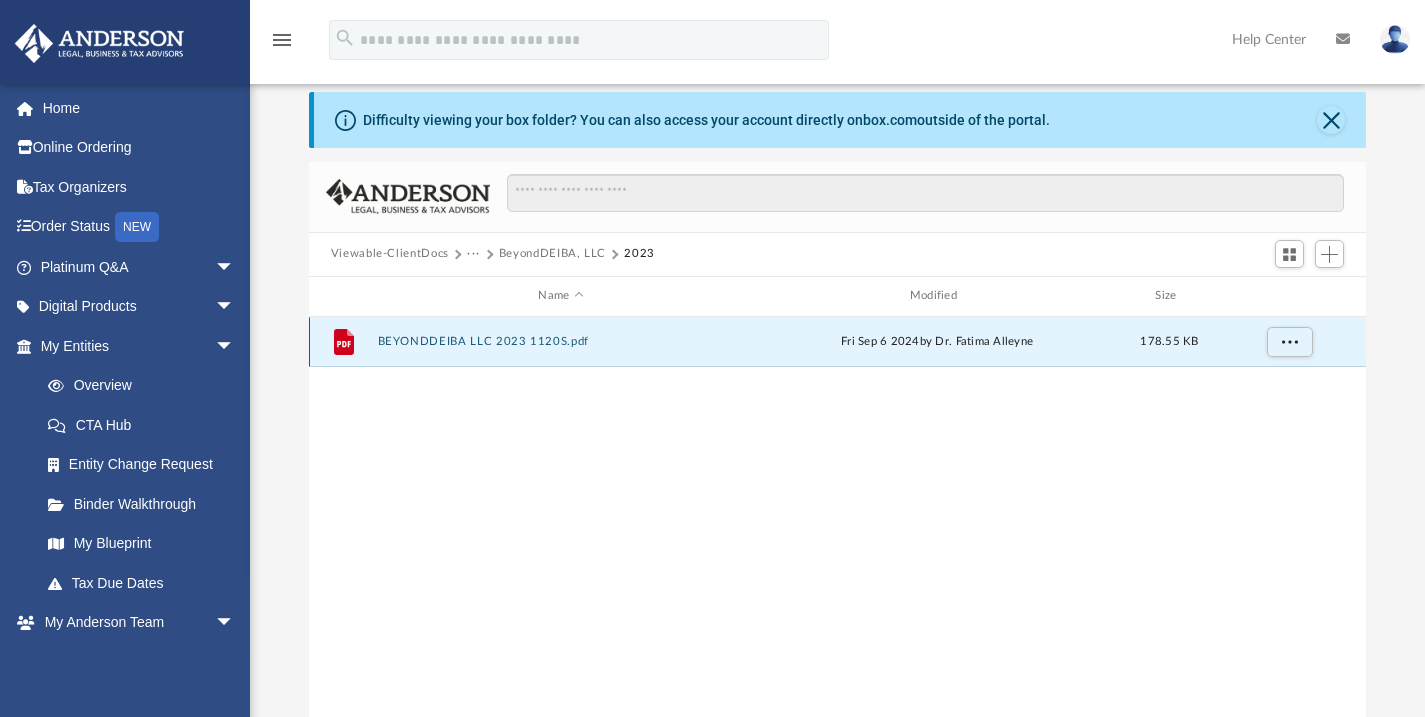 click on "BEYONDDEIBA LLC 2023 1120S.pdf" at bounding box center (560, 341) 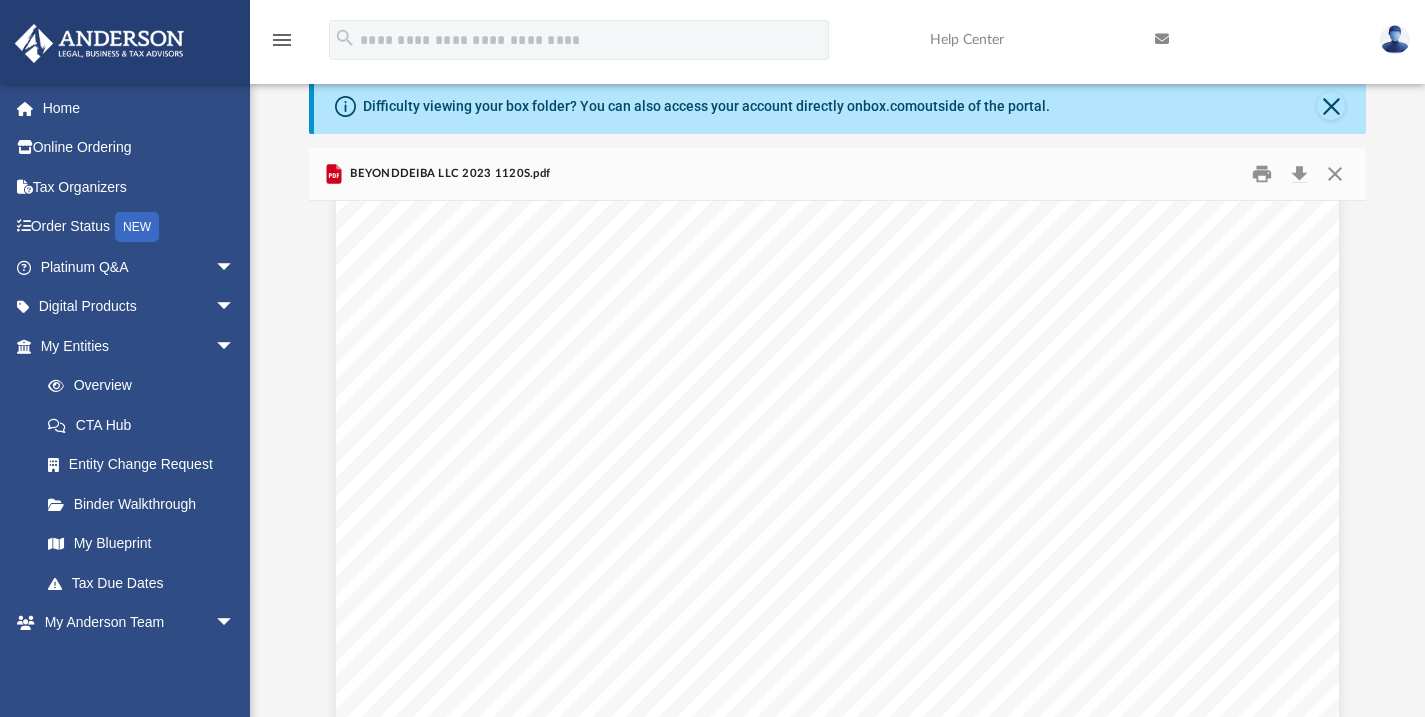 scroll, scrollTop: 1562, scrollLeft: 0, axis: vertical 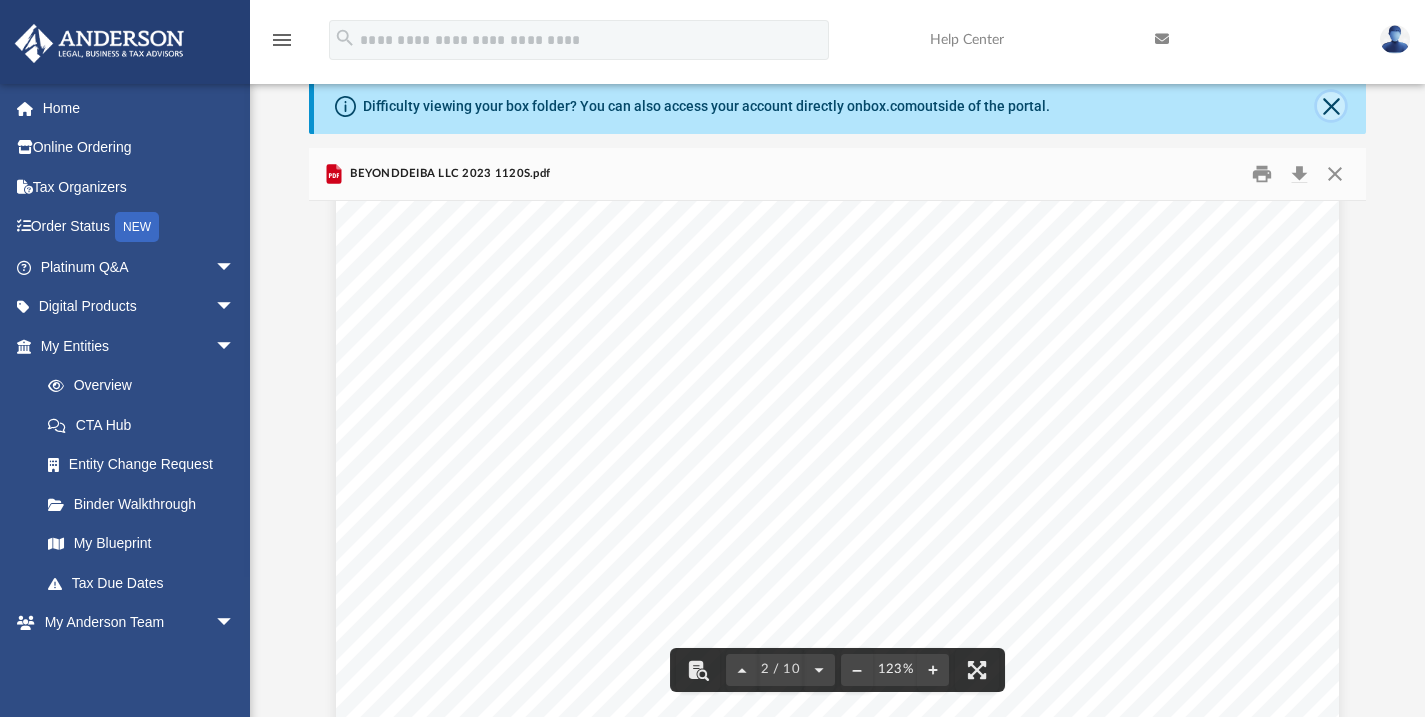 click 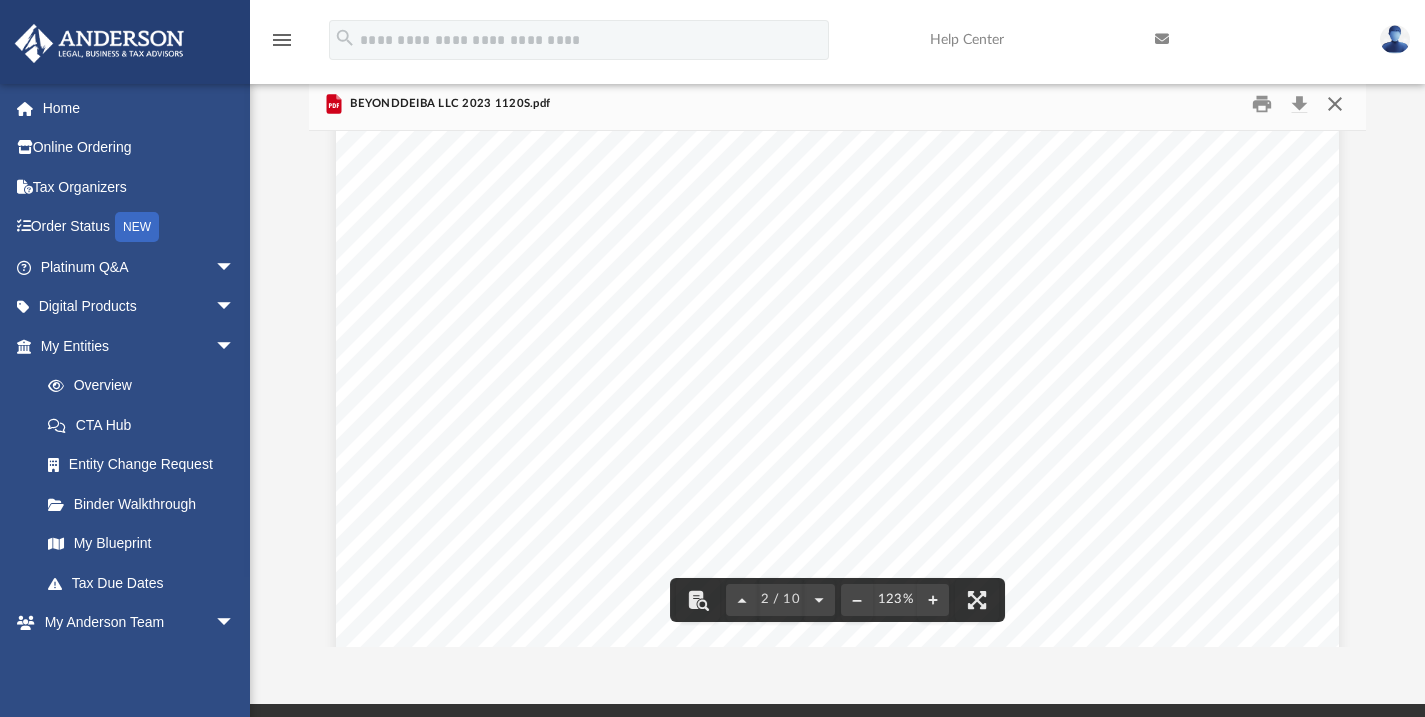 click at bounding box center [1335, 103] 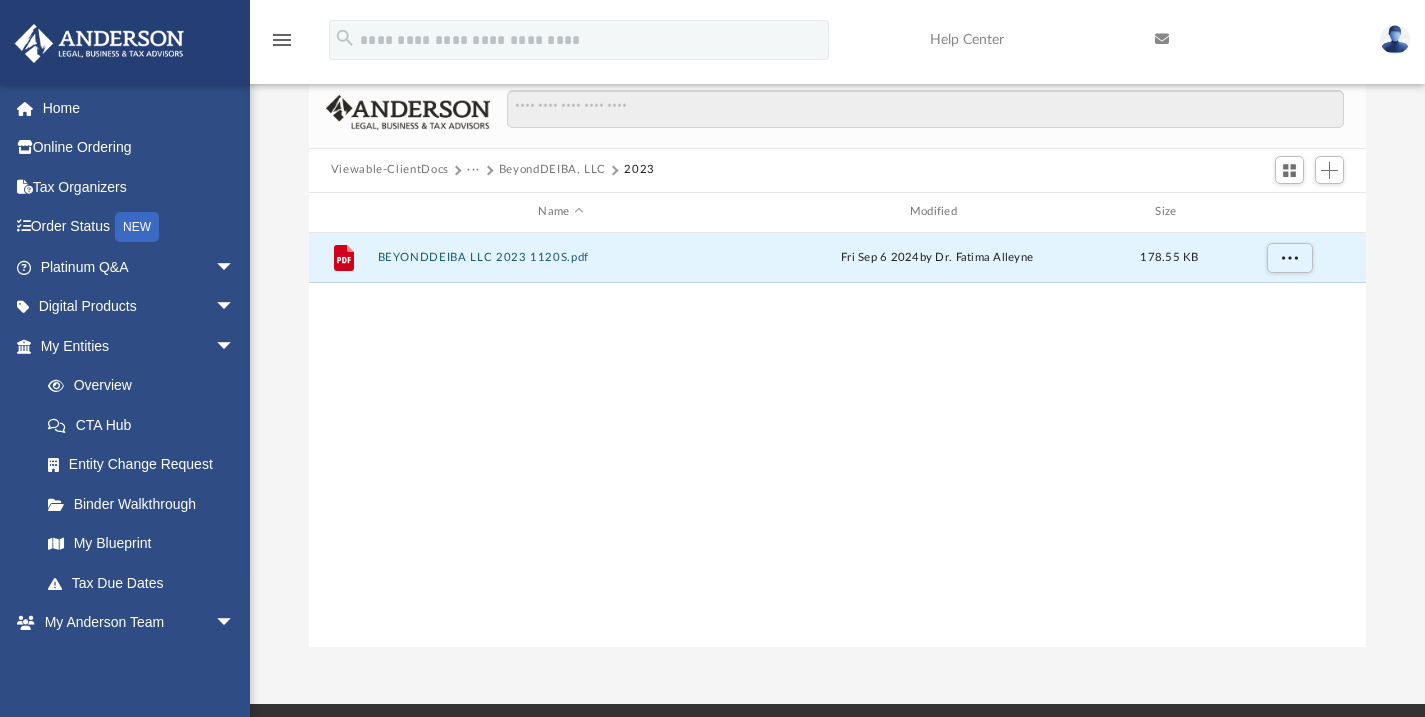 click on "BeyondDEIBA, LLC" at bounding box center (552, 170) 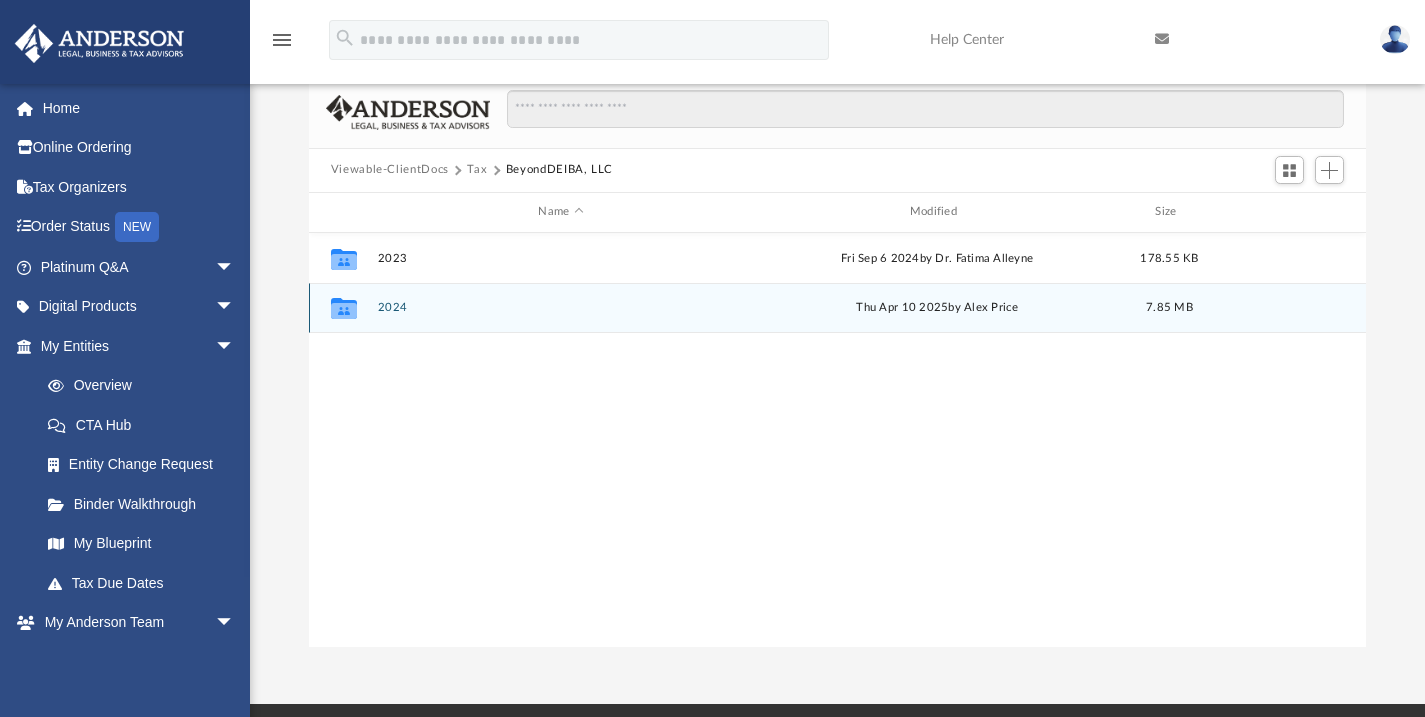 click on "Collaborated Folder 2024 Thu Apr 10 2025  by Alex Price 7.85 MB" at bounding box center (838, 308) 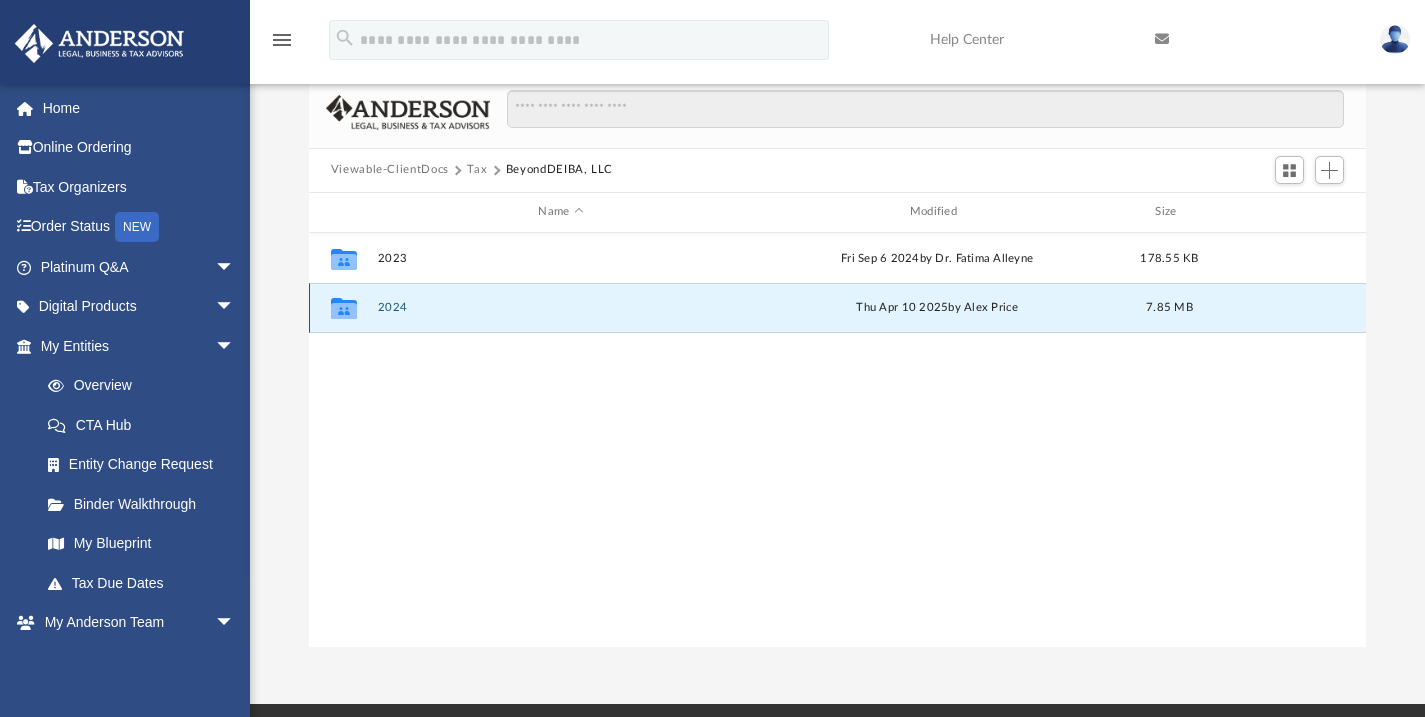 click on "2024" at bounding box center [560, 307] 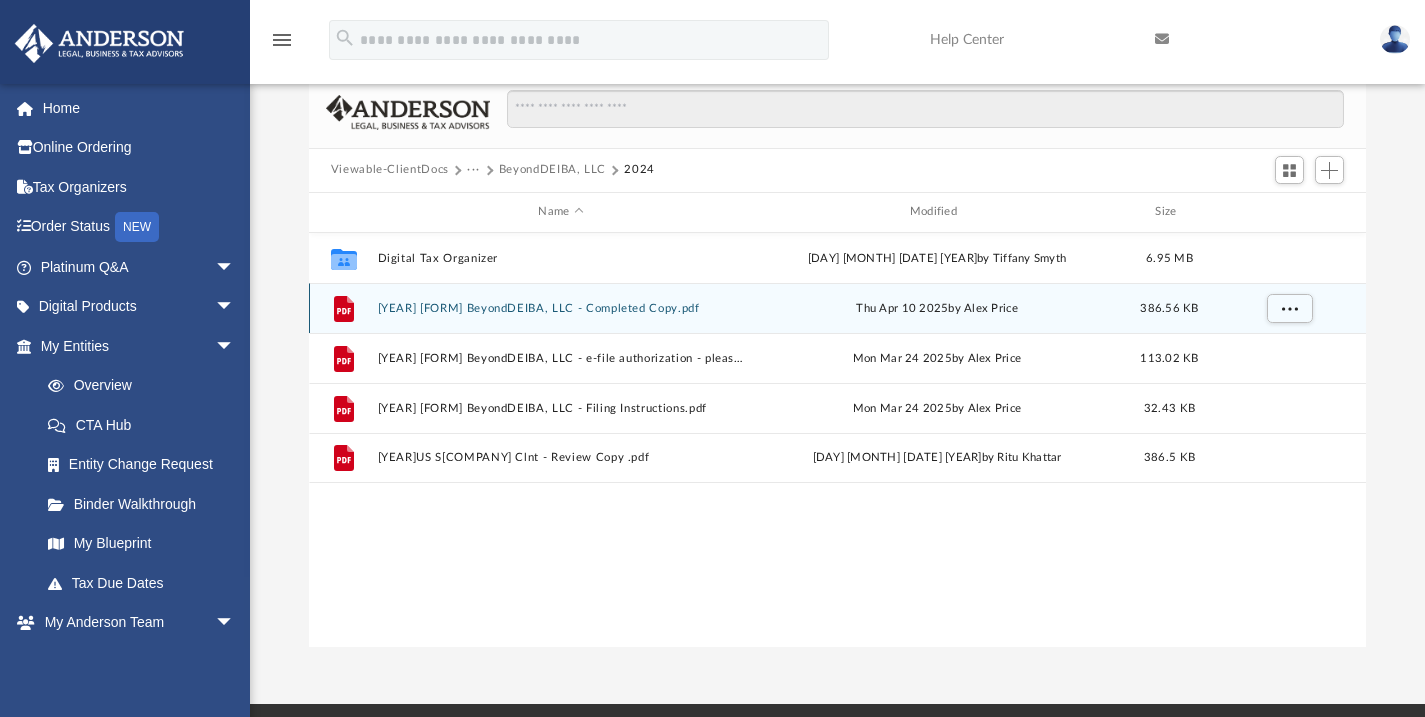 click on "2024 1120S BeyondDEIBA, LLC - Completed Copy.pdf" at bounding box center (560, 307) 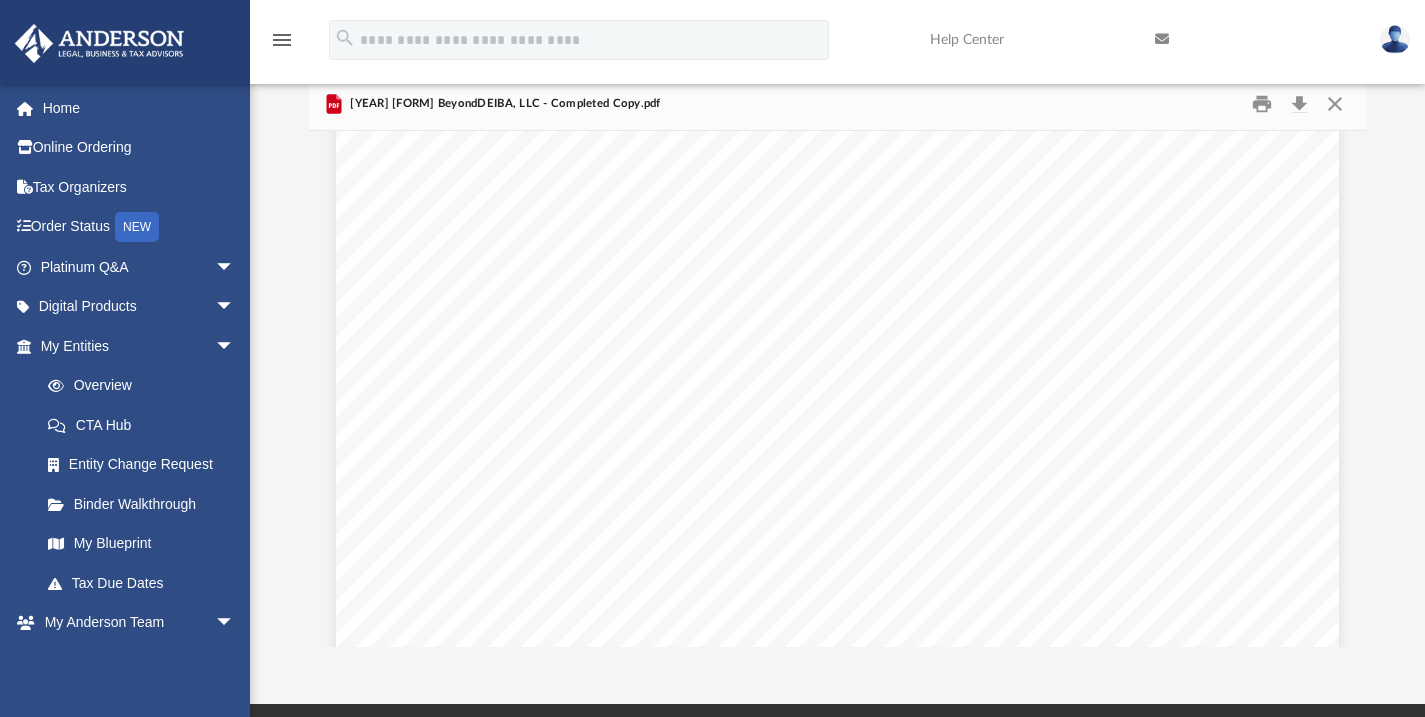 scroll, scrollTop: 24459, scrollLeft: 0, axis: vertical 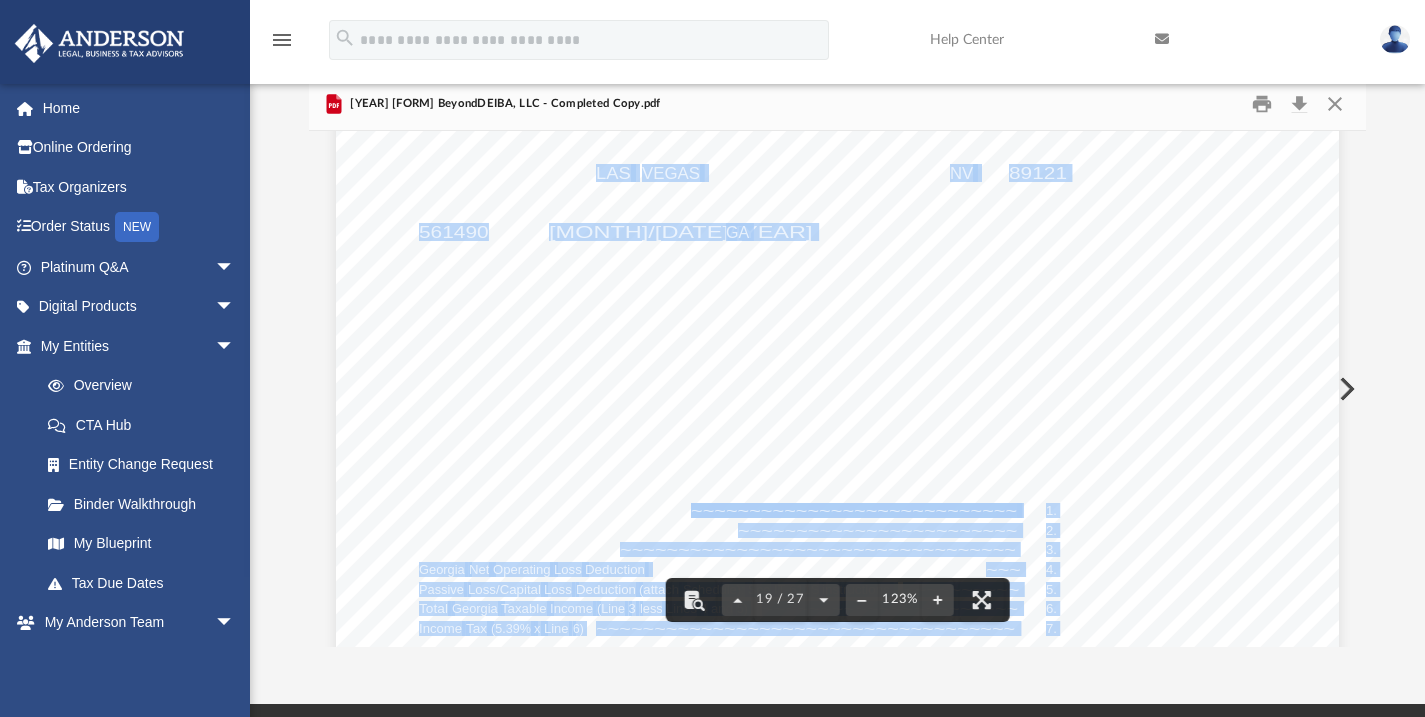 drag, startPoint x: 480, startPoint y: 226, endPoint x: 410, endPoint y: 230, distance: 70.11419 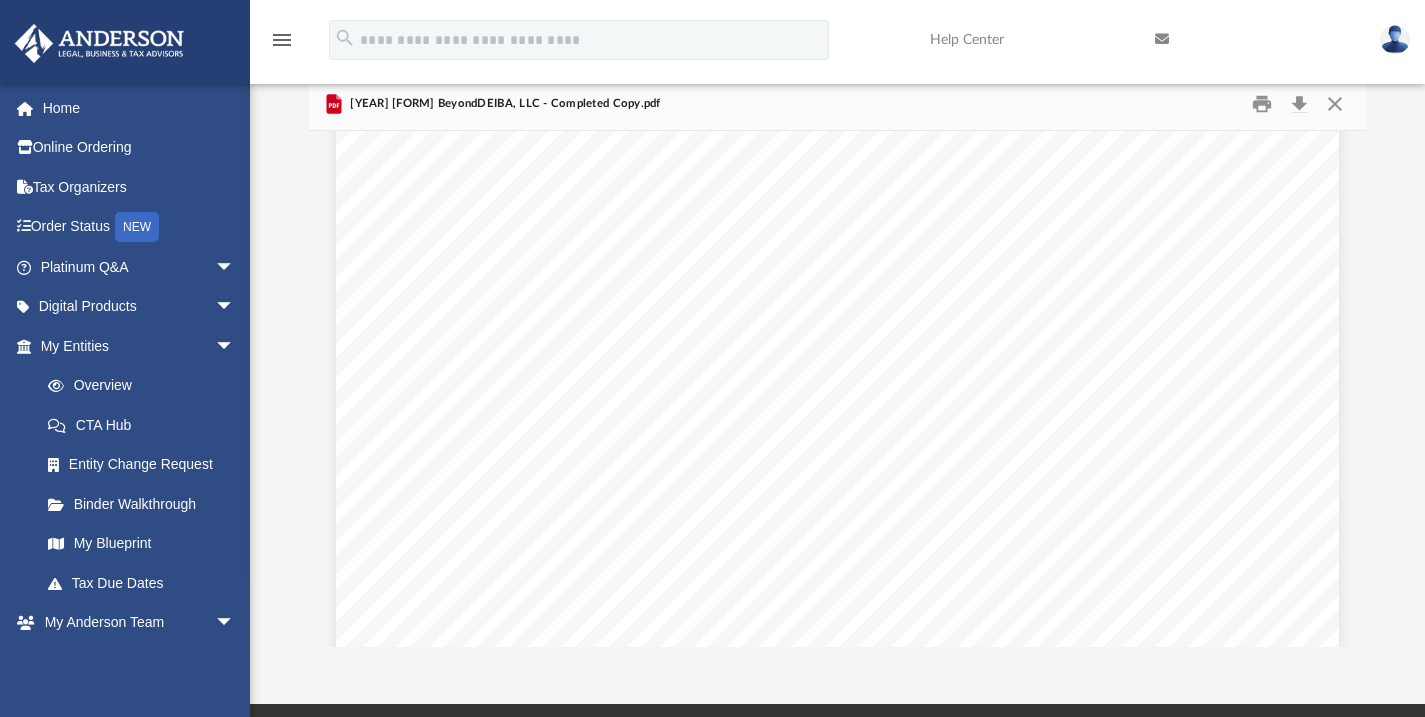 scroll, scrollTop: 6788, scrollLeft: 0, axis: vertical 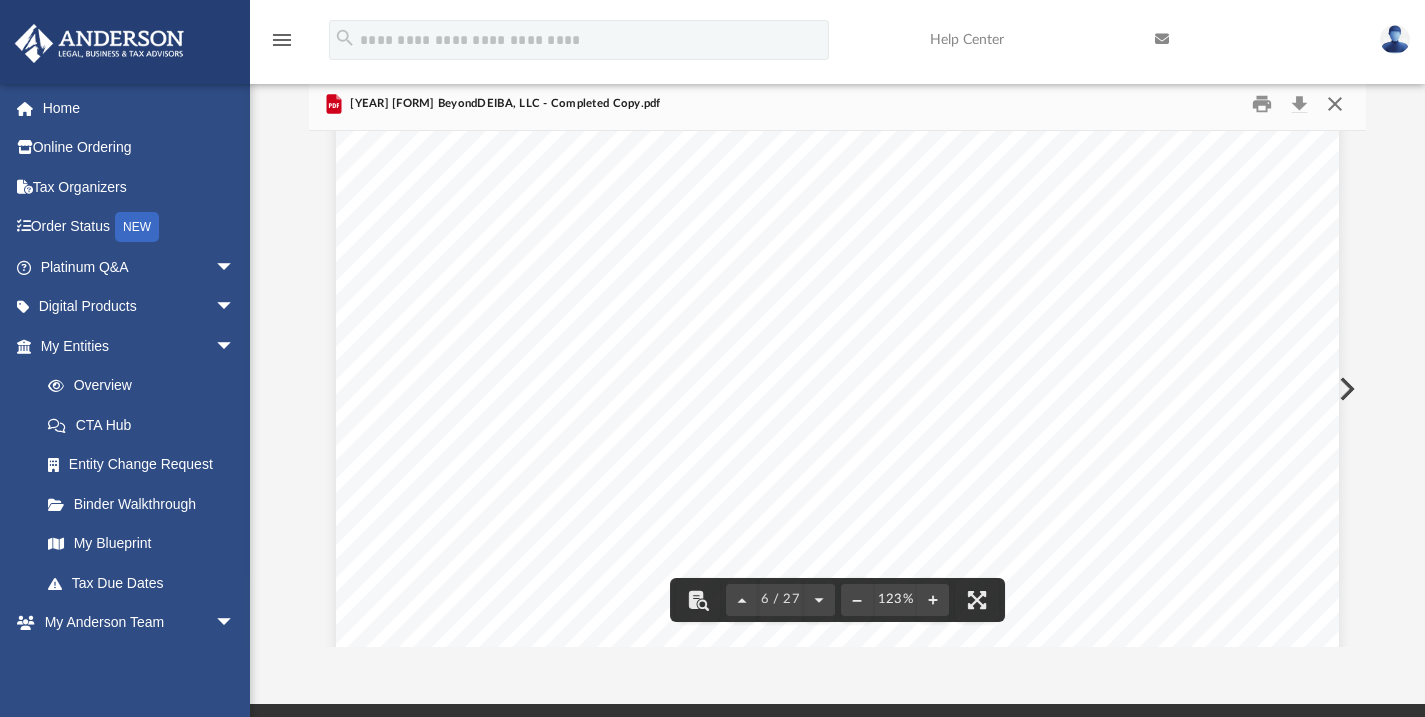 click at bounding box center [1335, 103] 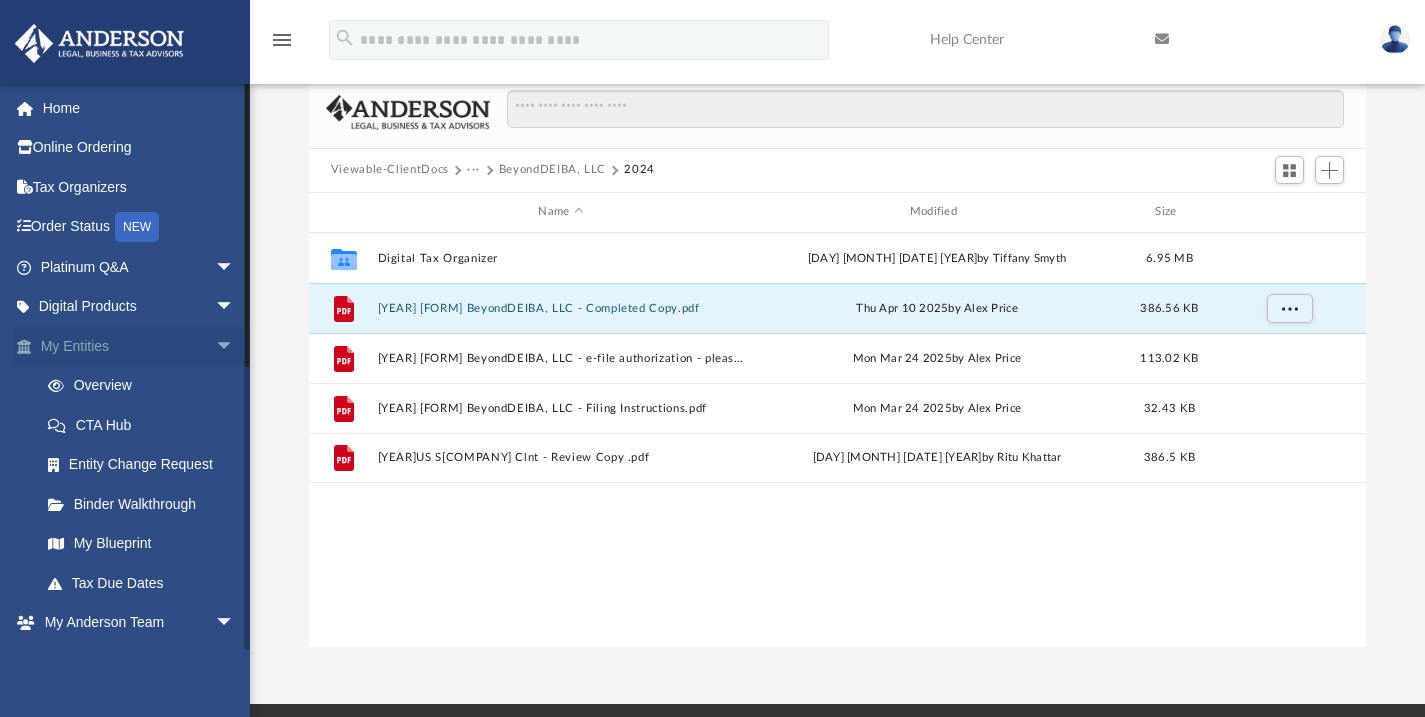 click on "My Entities arrow_drop_down" at bounding box center (139, 346) 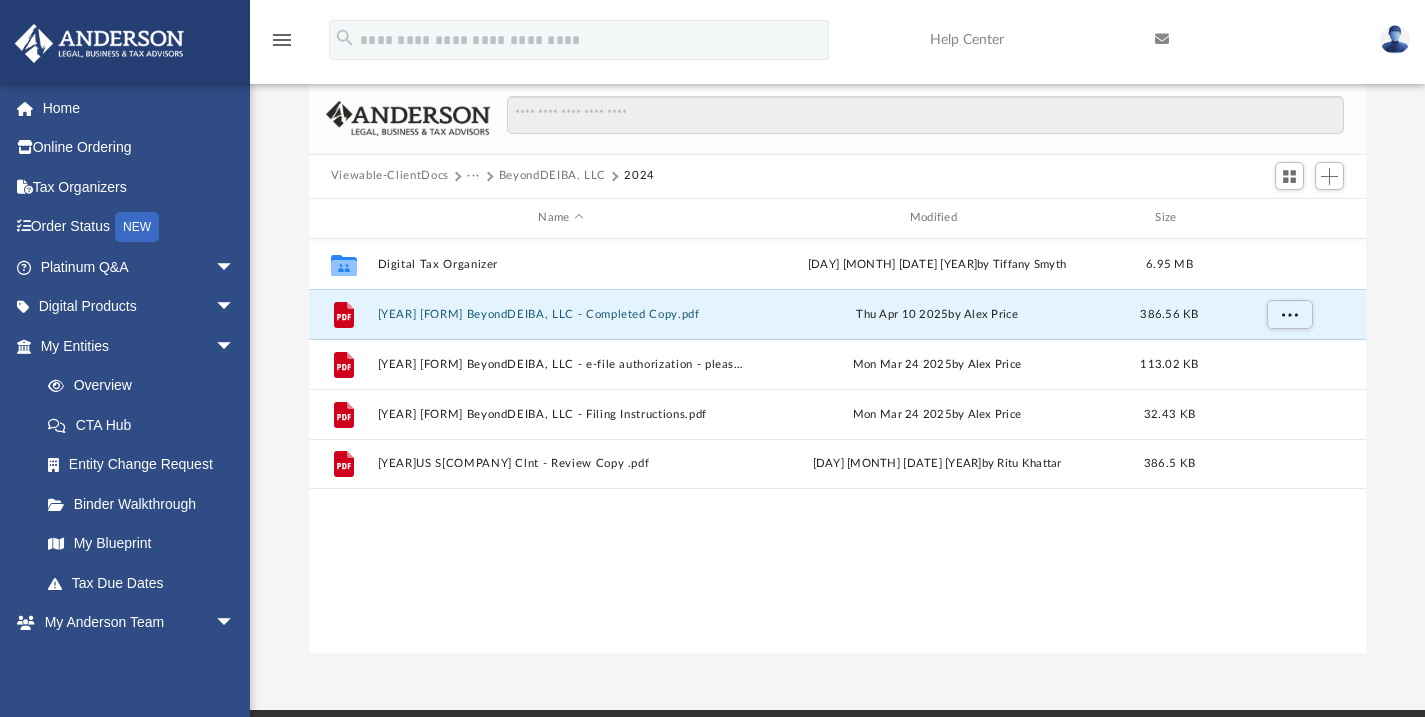 scroll, scrollTop: 0, scrollLeft: 0, axis: both 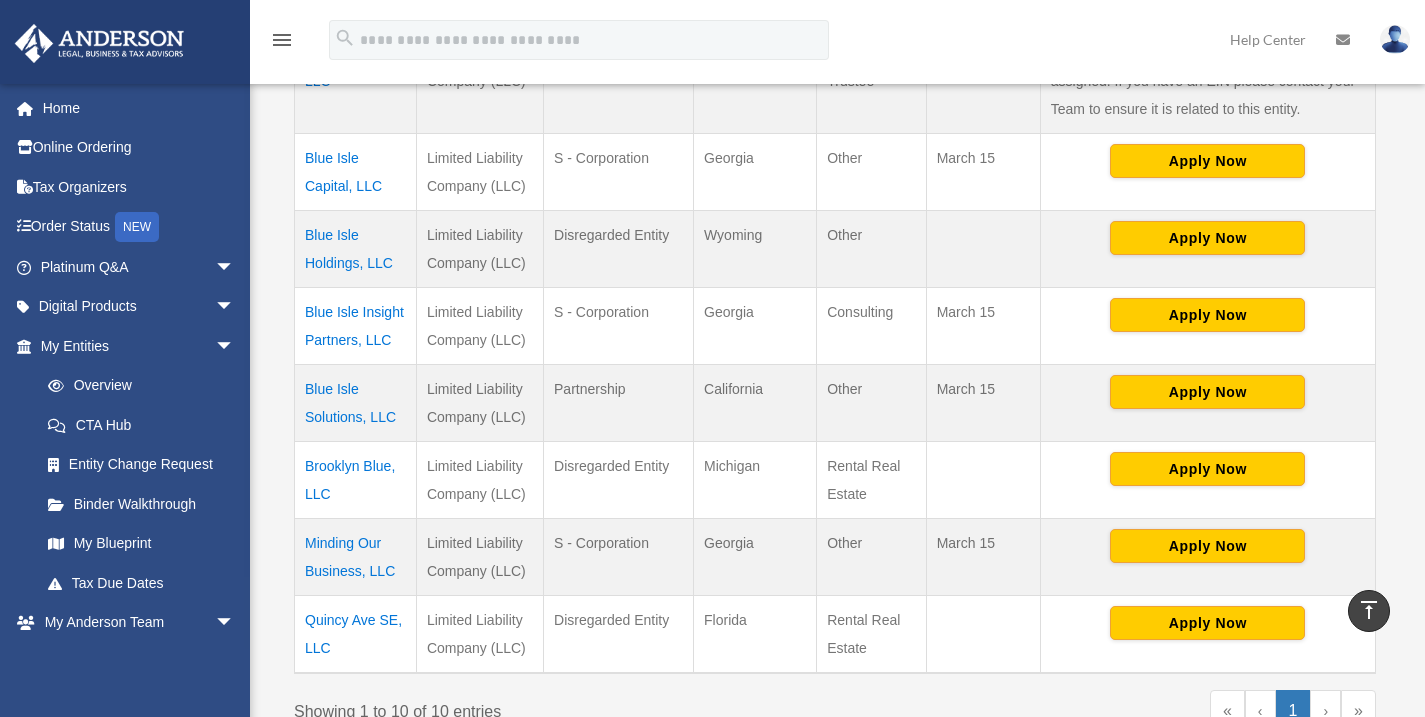 click on "Blue Isle Insight Partners, LLC" at bounding box center [356, 326] 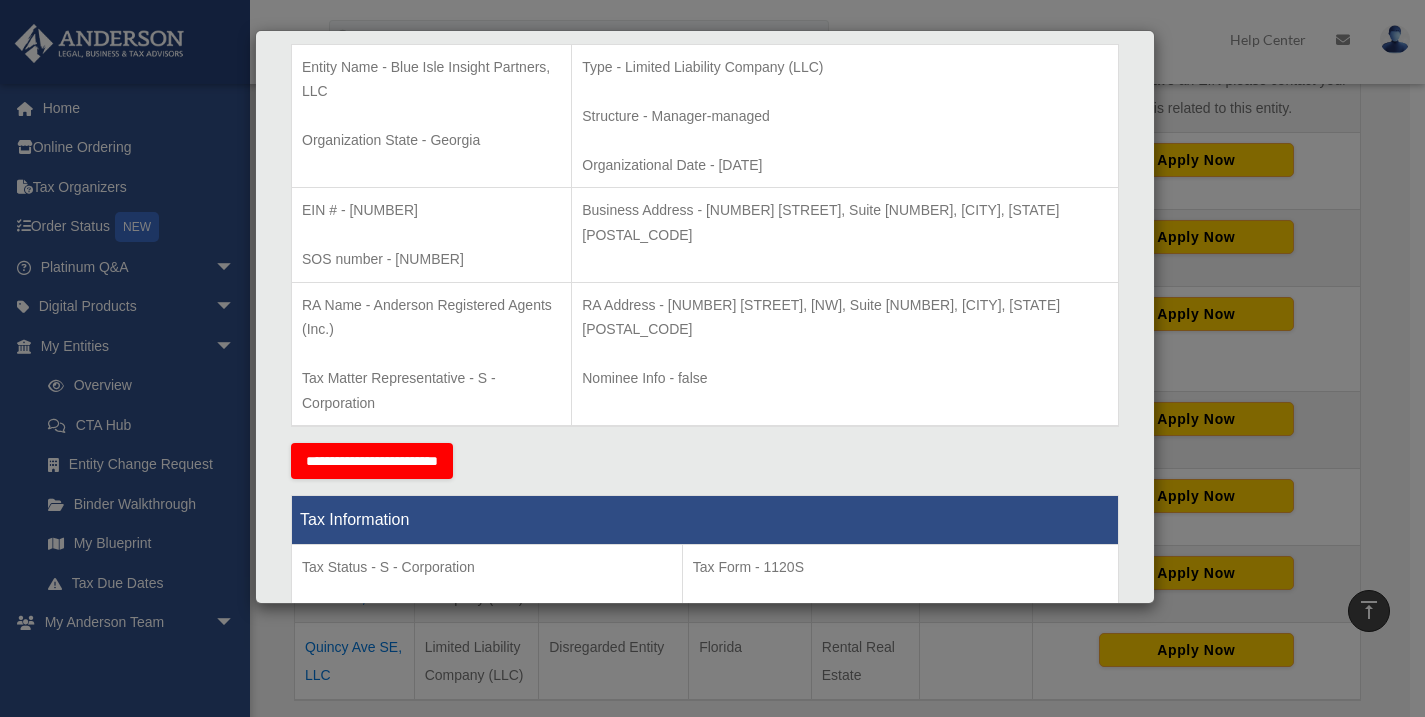 scroll, scrollTop: 415, scrollLeft: 0, axis: vertical 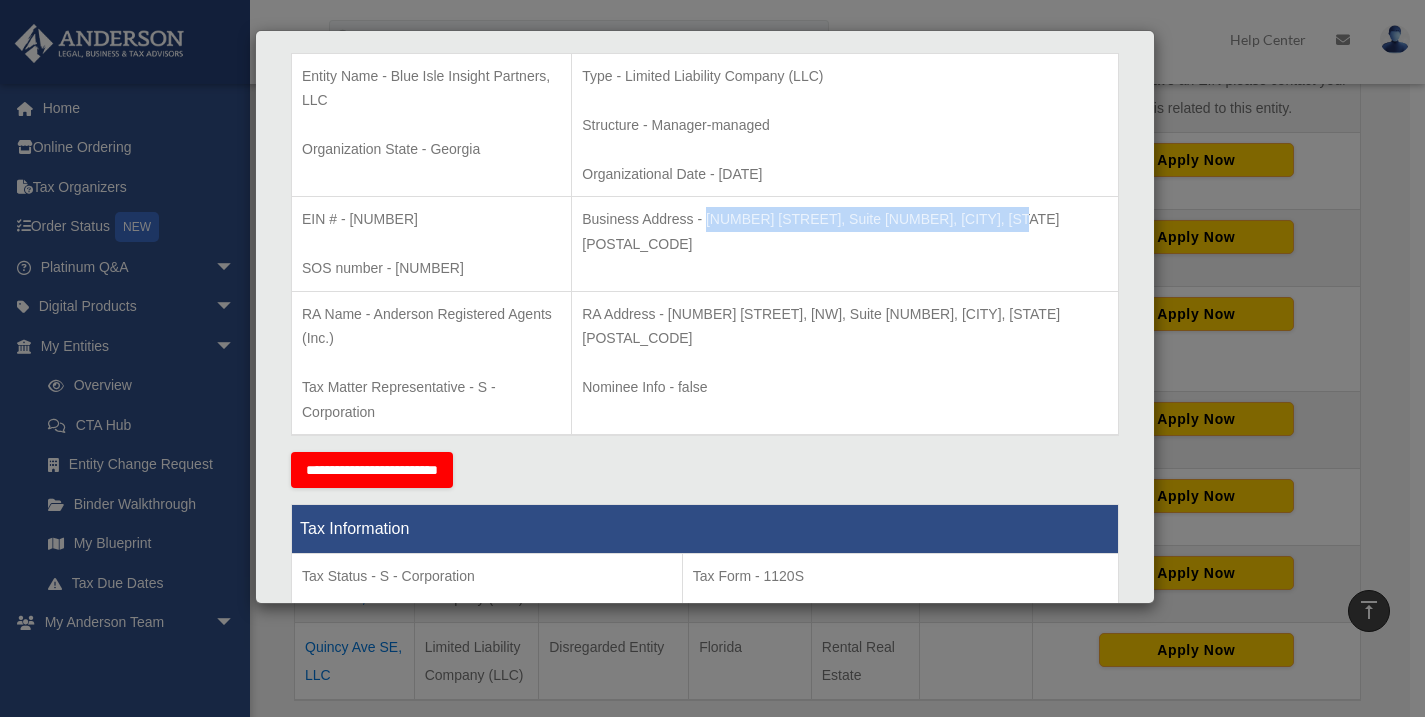 drag, startPoint x: 732, startPoint y: 217, endPoint x: 1044, endPoint y: 232, distance: 312.36038 